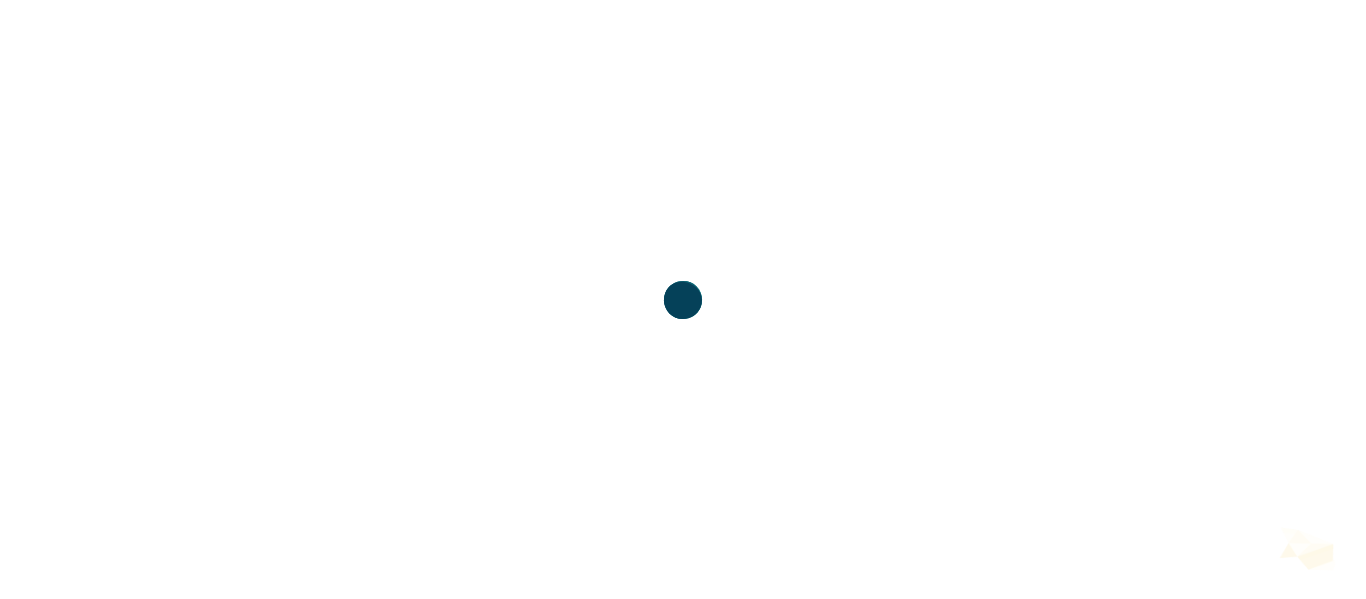 scroll, scrollTop: 0, scrollLeft: 0, axis: both 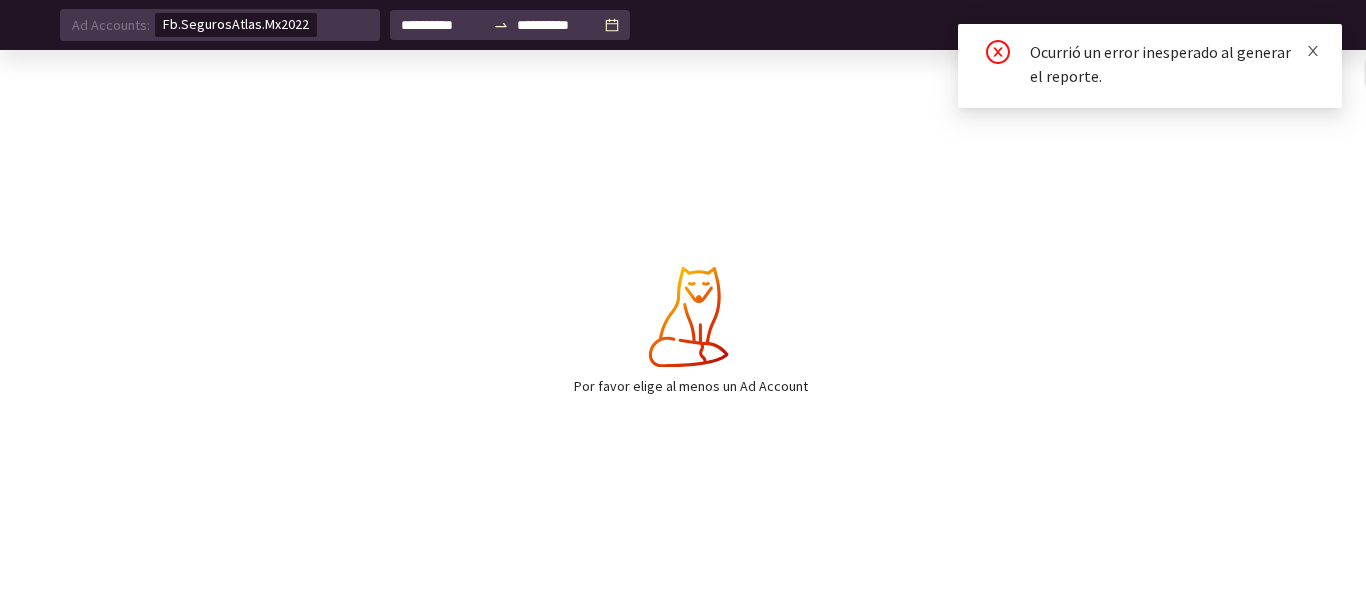 click at bounding box center (1313, 51) 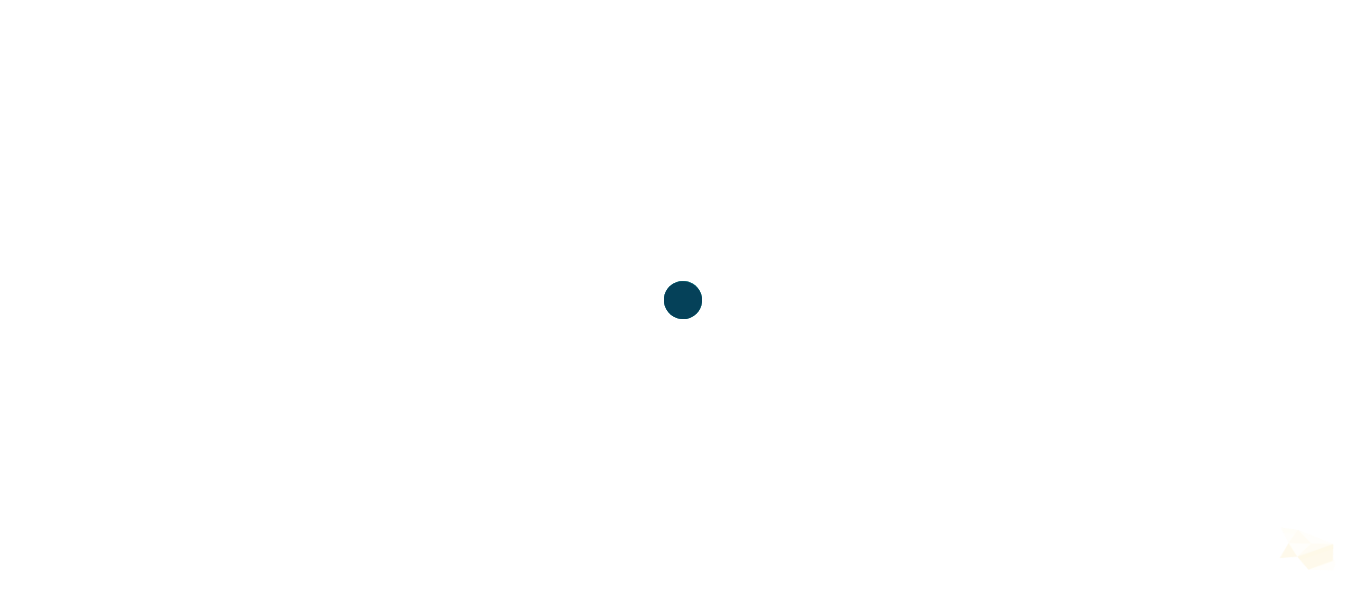 scroll, scrollTop: 0, scrollLeft: 0, axis: both 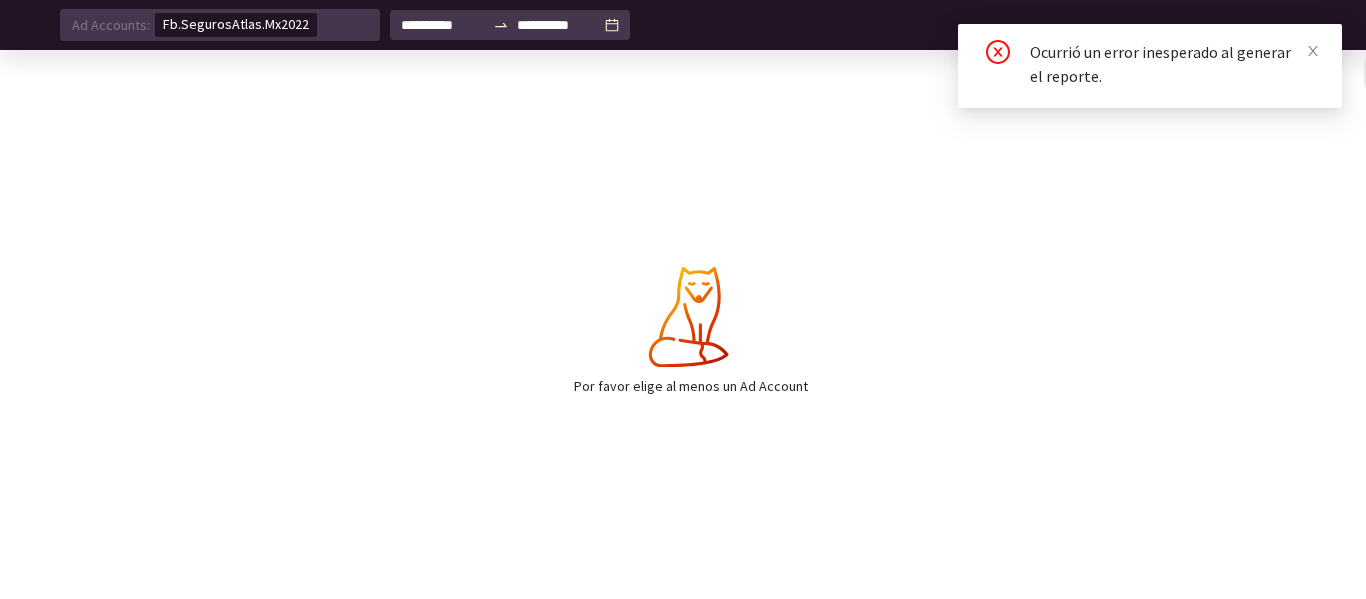 click on "Ocurrió un error inesperado al generar el reporte." at bounding box center [1174, 64] 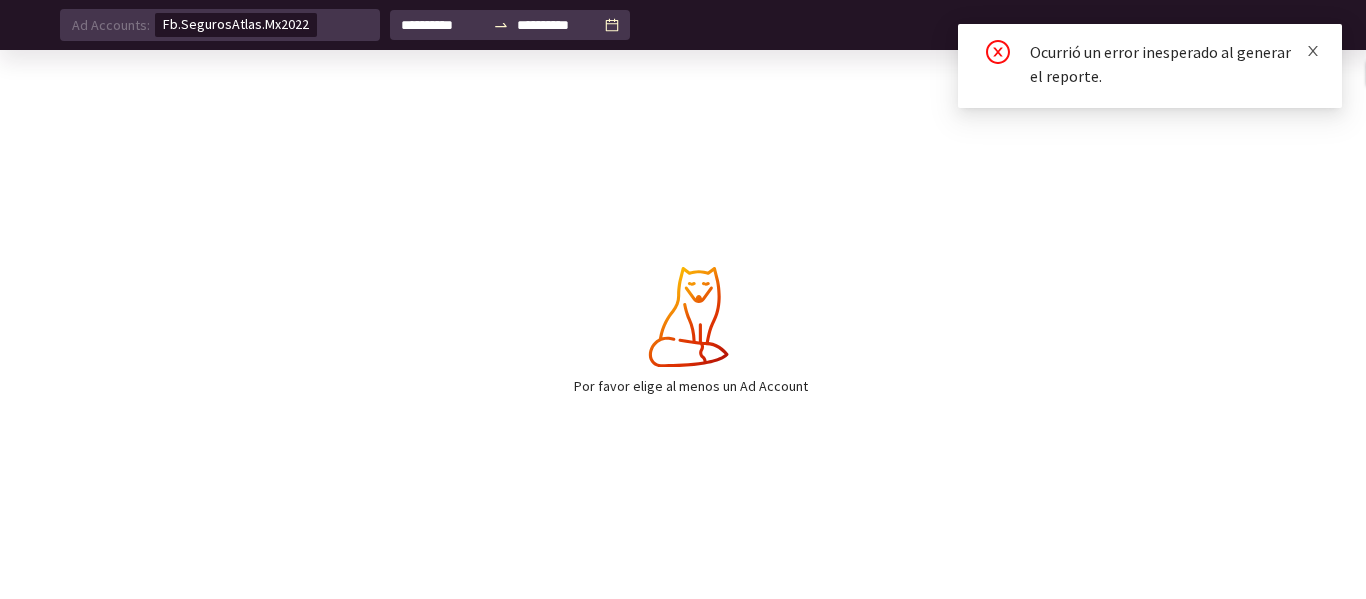click at bounding box center [1313, 51] 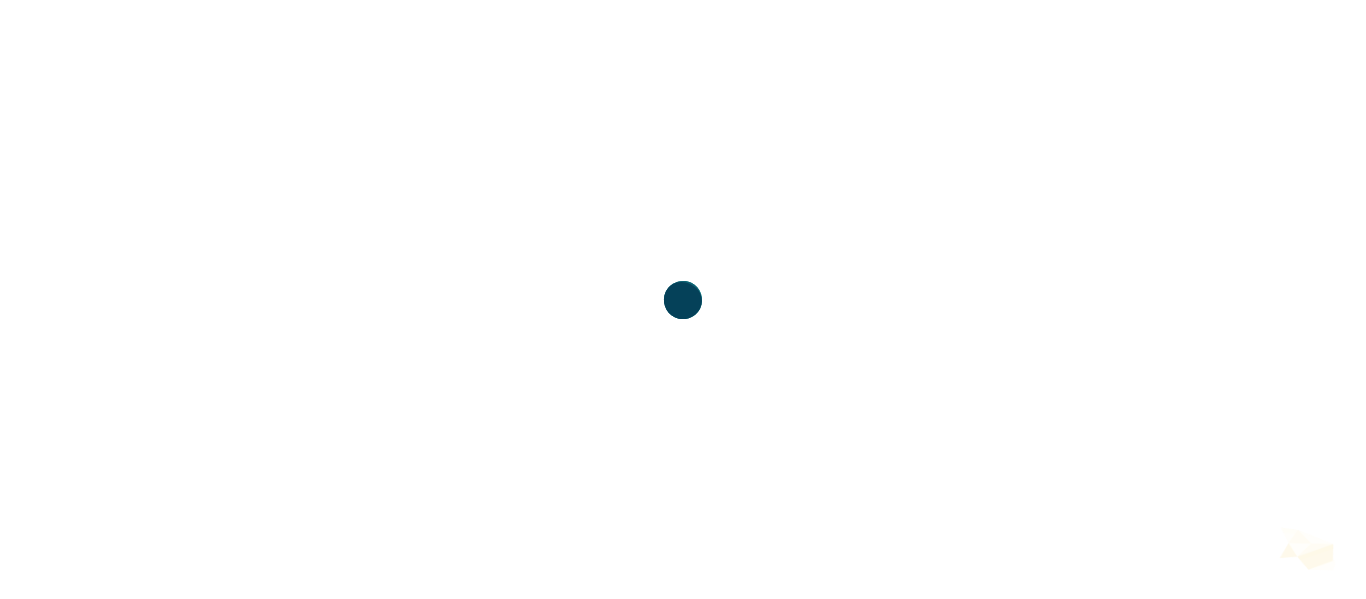 scroll, scrollTop: 0, scrollLeft: 0, axis: both 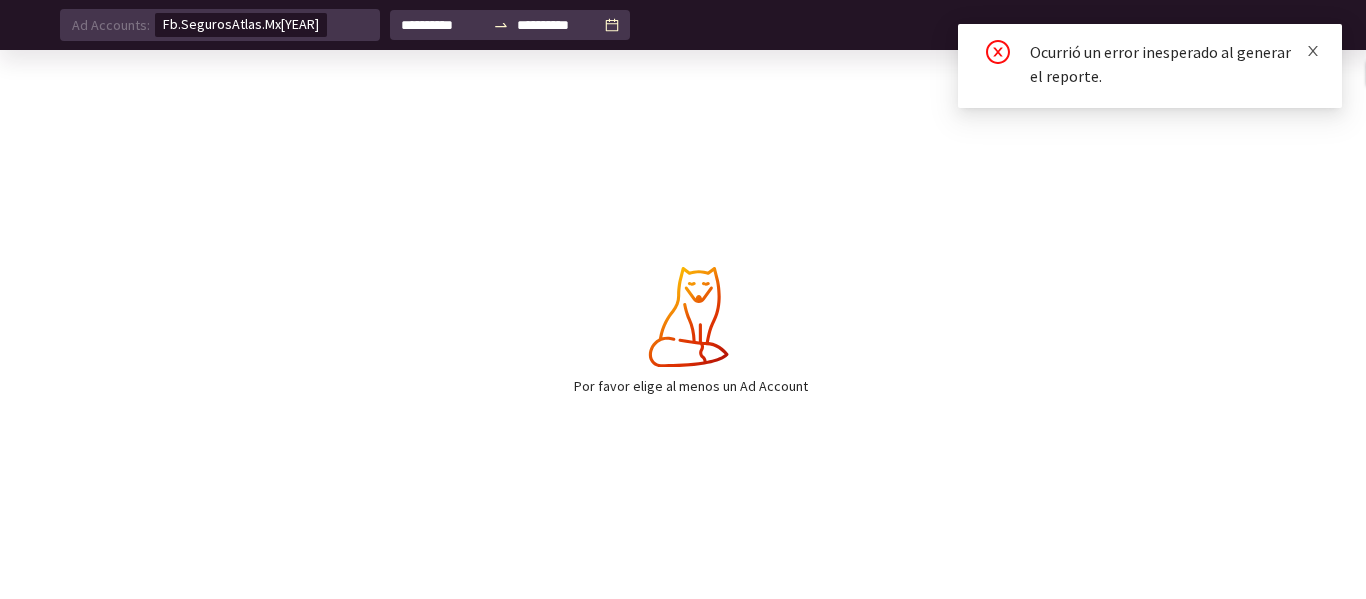 click at bounding box center [1313, 51] 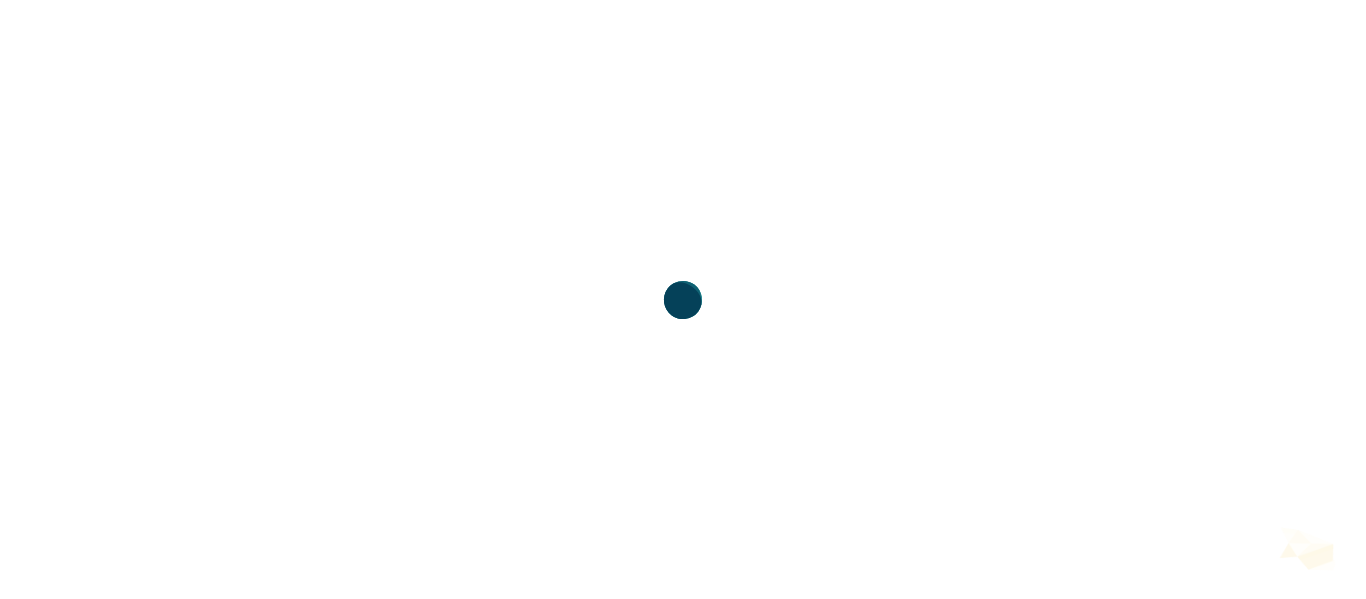 scroll, scrollTop: 0, scrollLeft: 0, axis: both 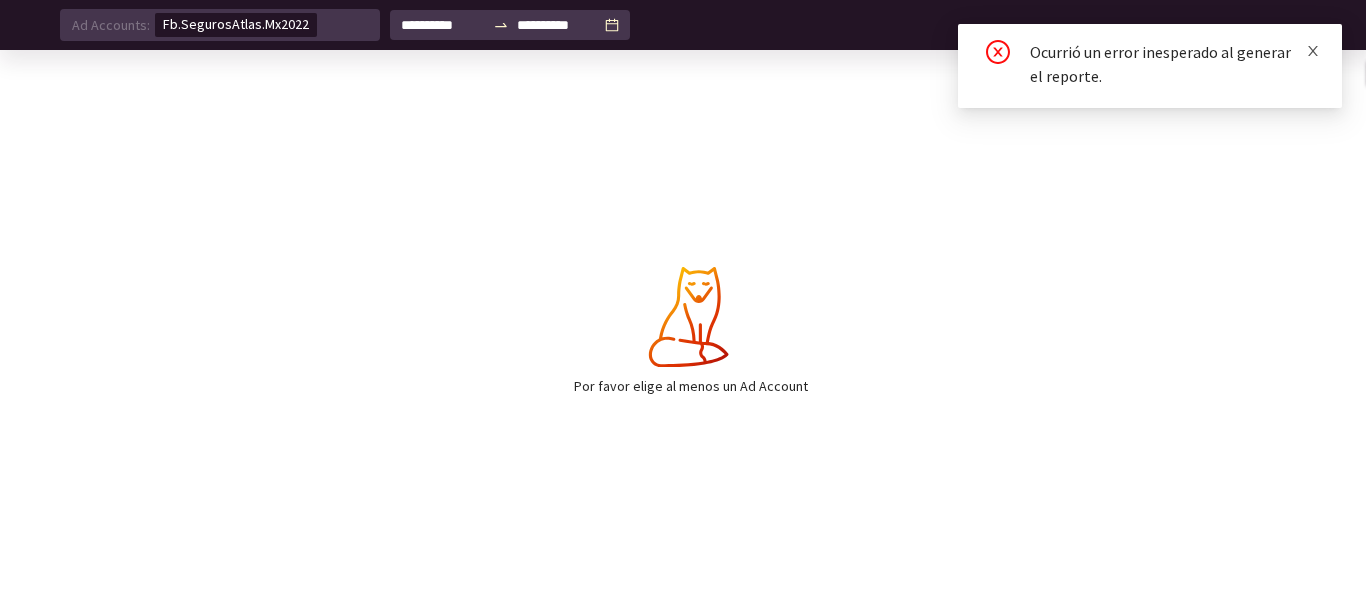 click at bounding box center (1313, 51) 